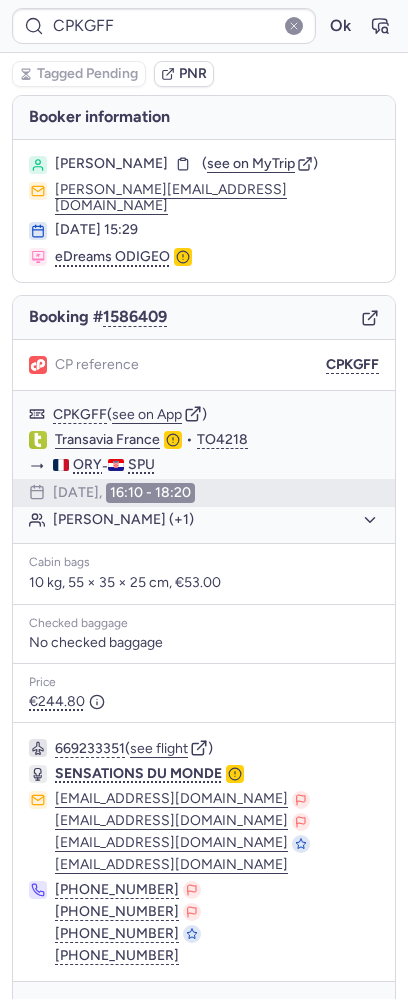 scroll, scrollTop: 0, scrollLeft: 0, axis: both 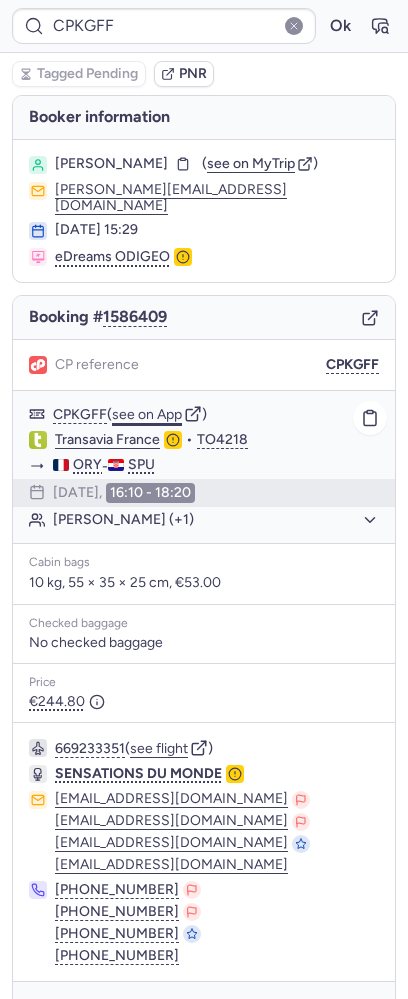 click on "see on App" 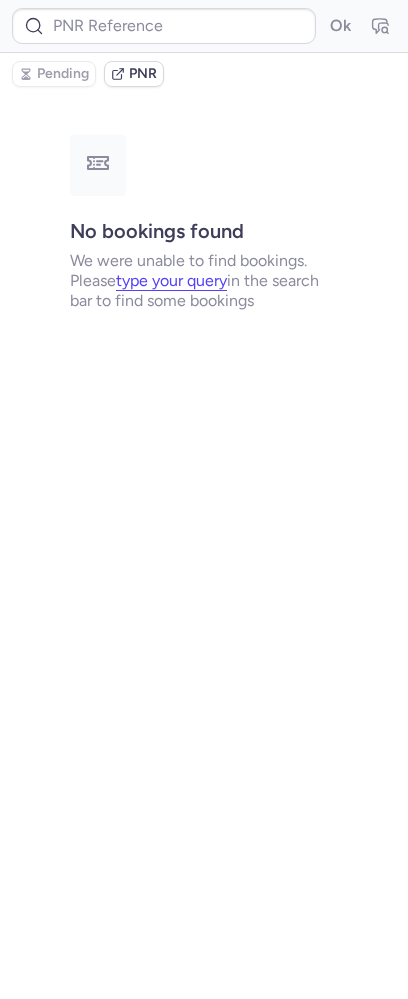 type on "CPT3T9" 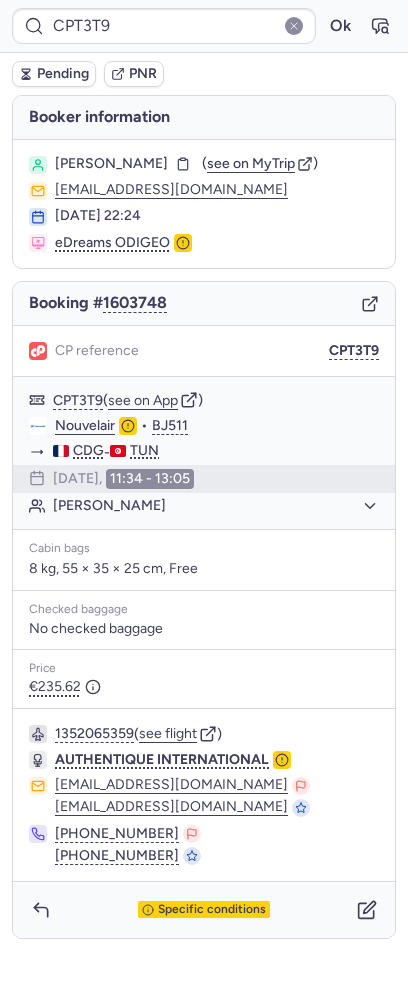 click on "Specific conditions" at bounding box center (204, 910) 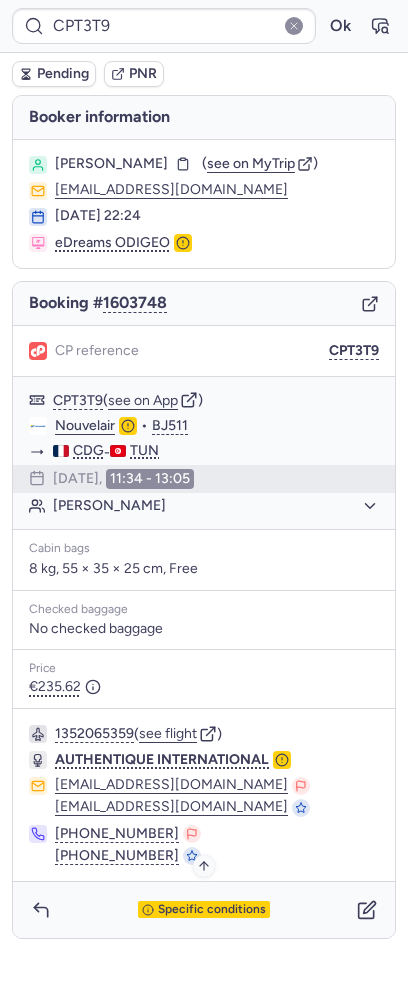 click on "Specific conditions" at bounding box center (212, 910) 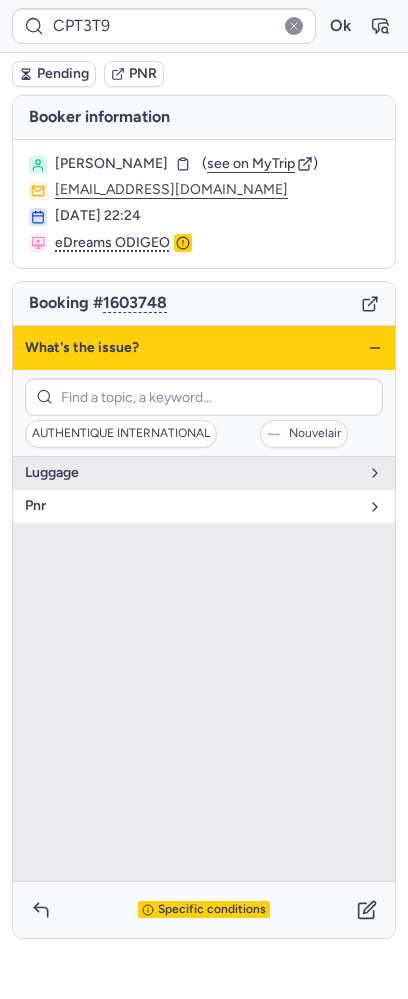 click on "pnr" at bounding box center (192, 506) 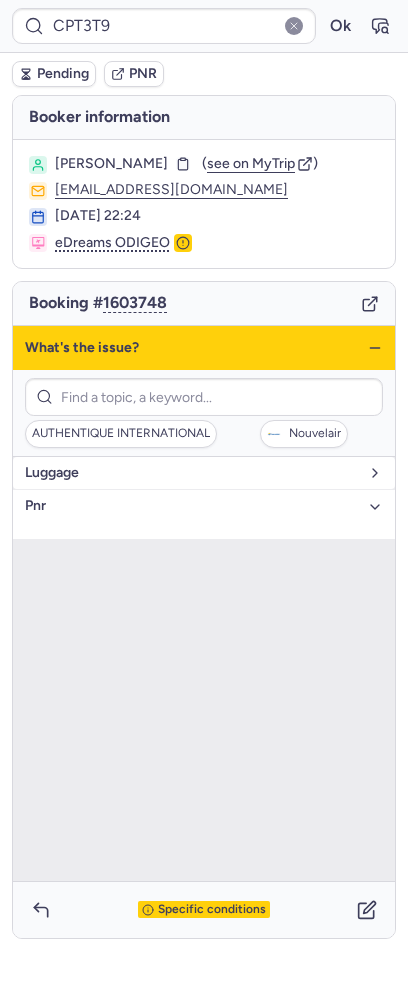 click on "luggage" at bounding box center (192, 473) 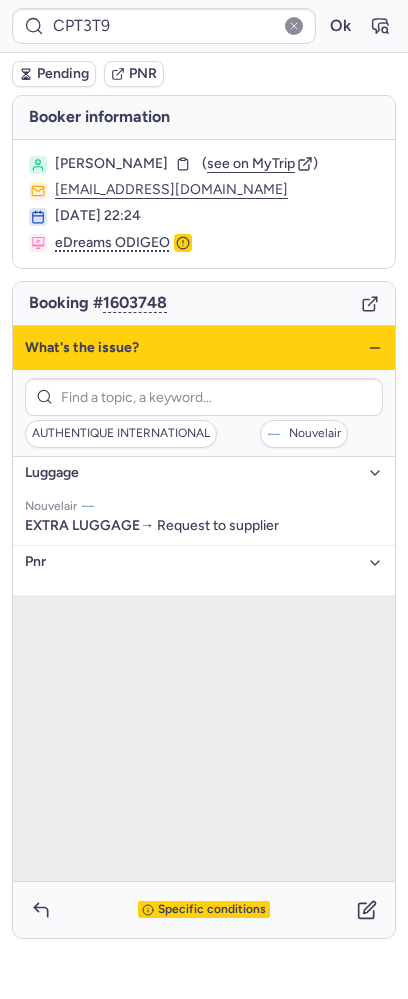 click 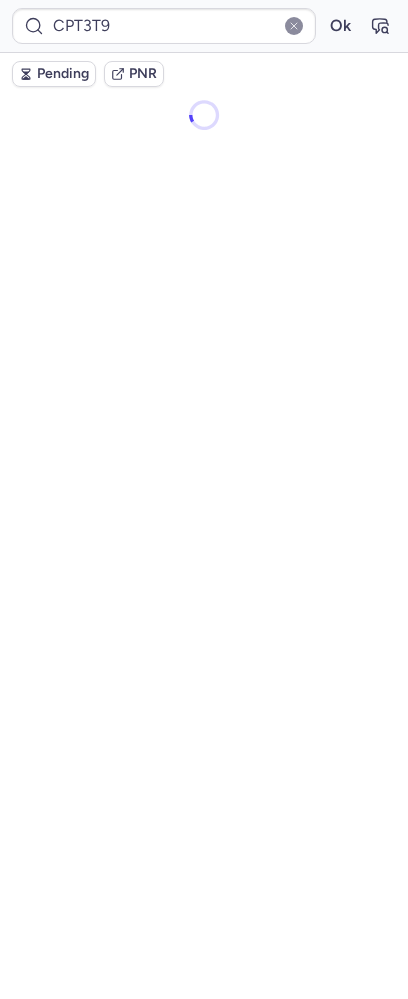 scroll, scrollTop: 0, scrollLeft: 0, axis: both 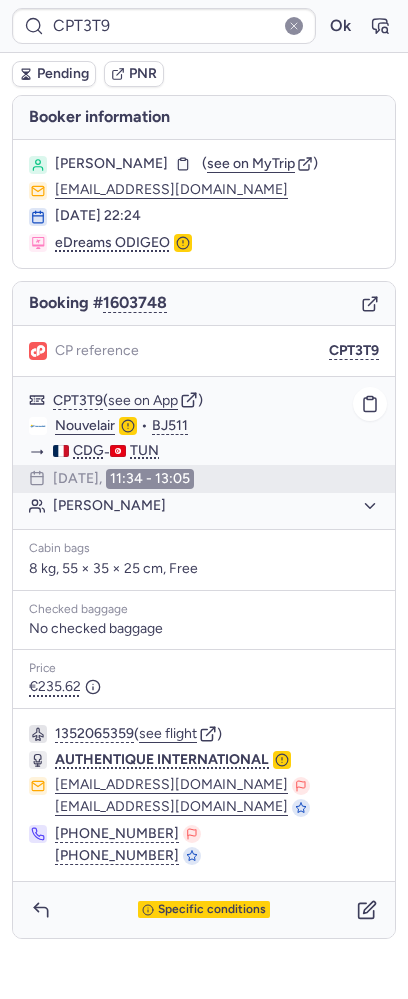 type on "CPWME9" 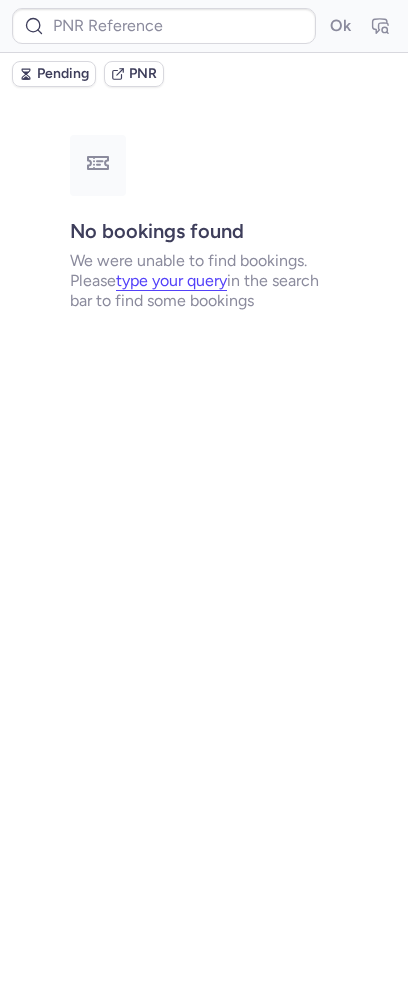 type on "CPVU2K" 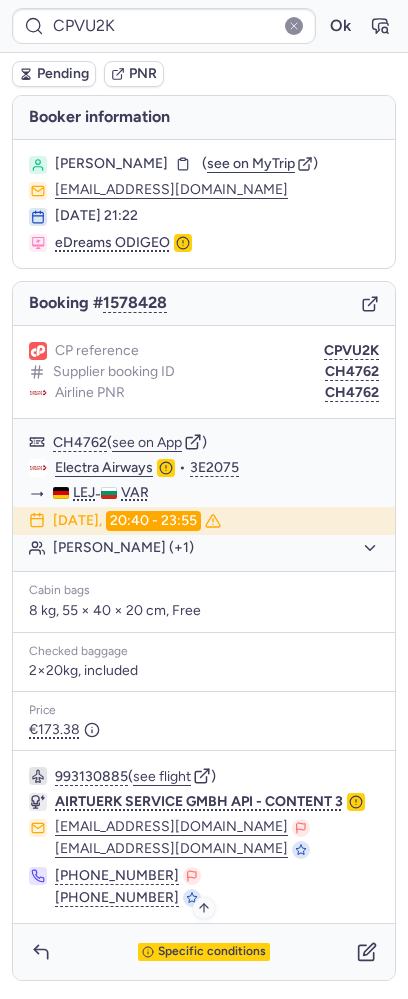click 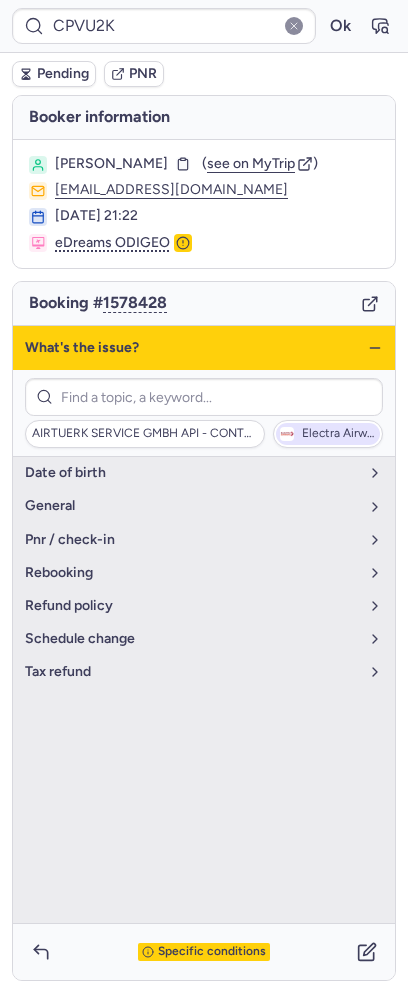 click on "Electra Airways" at bounding box center (328, 434) 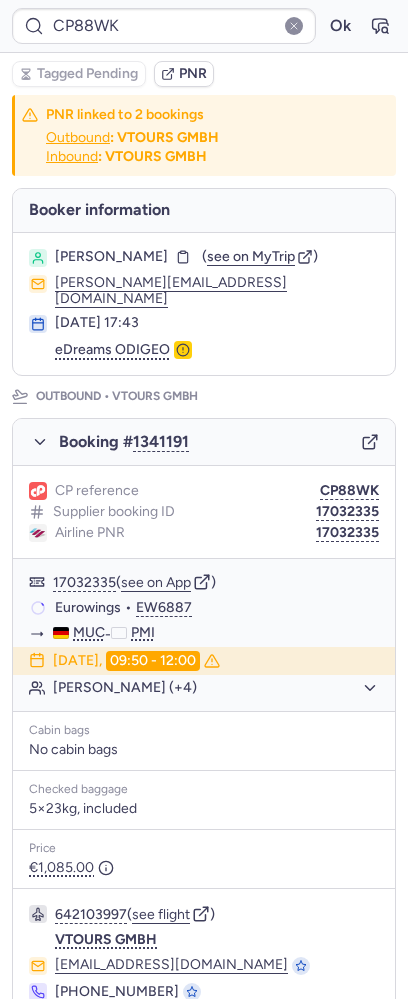 type on "CP5JHI" 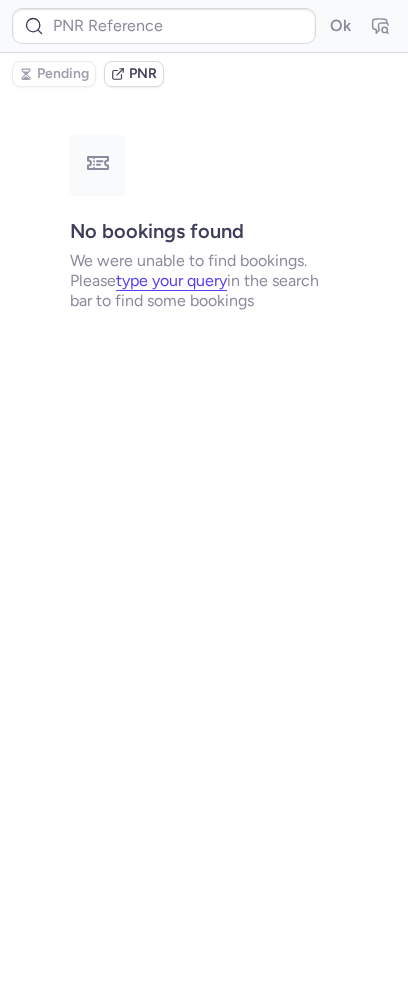 type on "CP88WK" 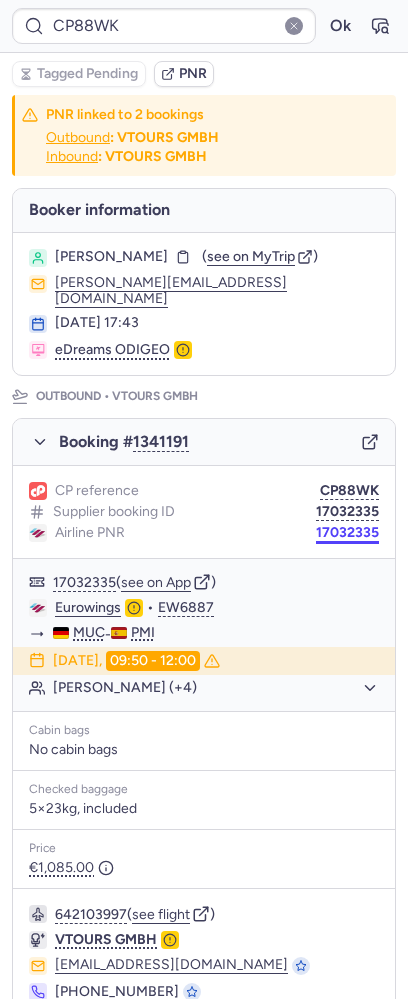 click on "17032335" at bounding box center (347, 533) 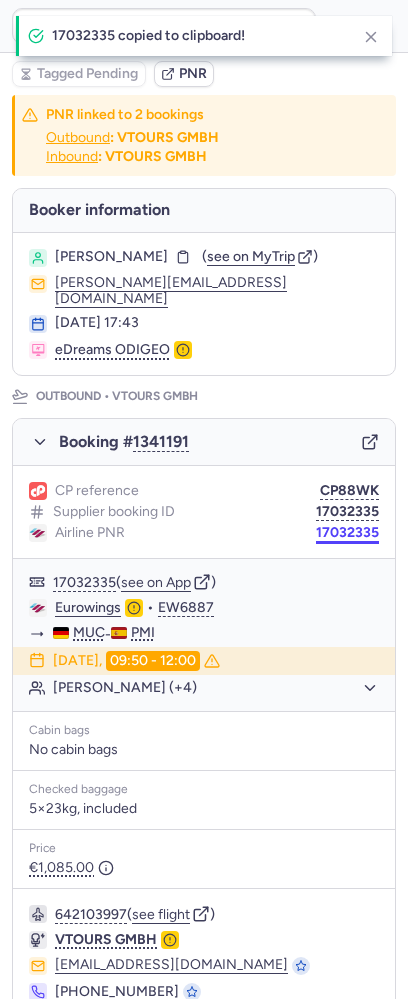 click on "17032335" at bounding box center [347, 533] 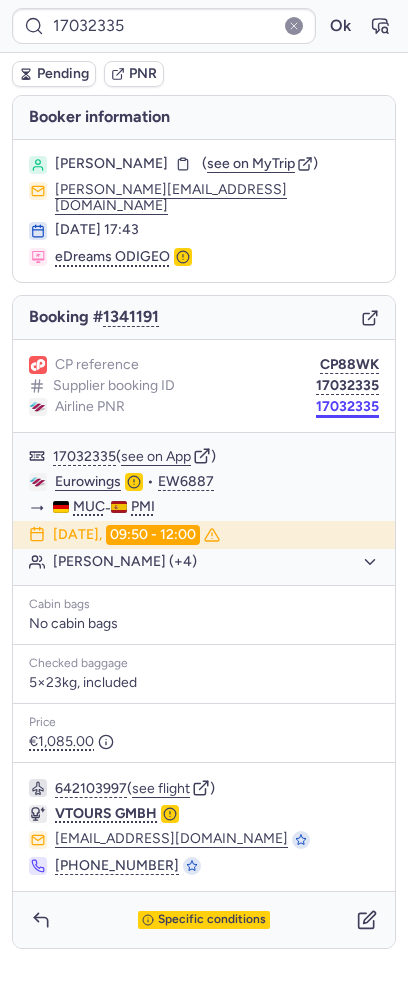 click on "17032335" at bounding box center (347, 407) 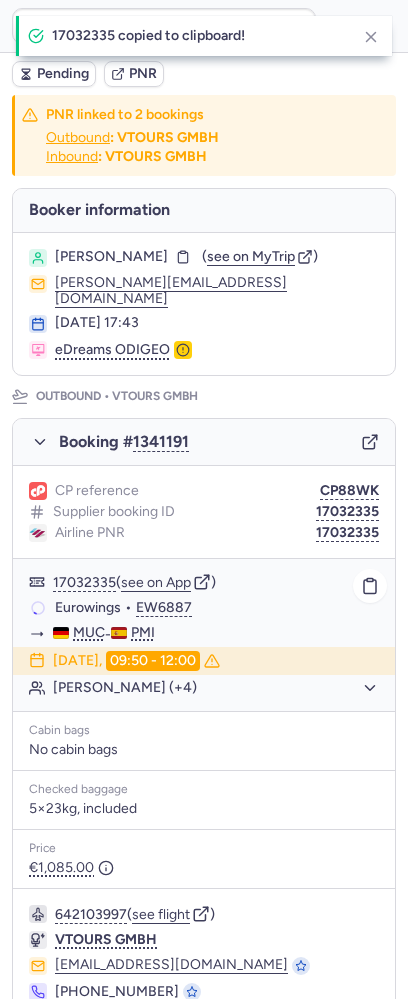 click on "Eurowings" 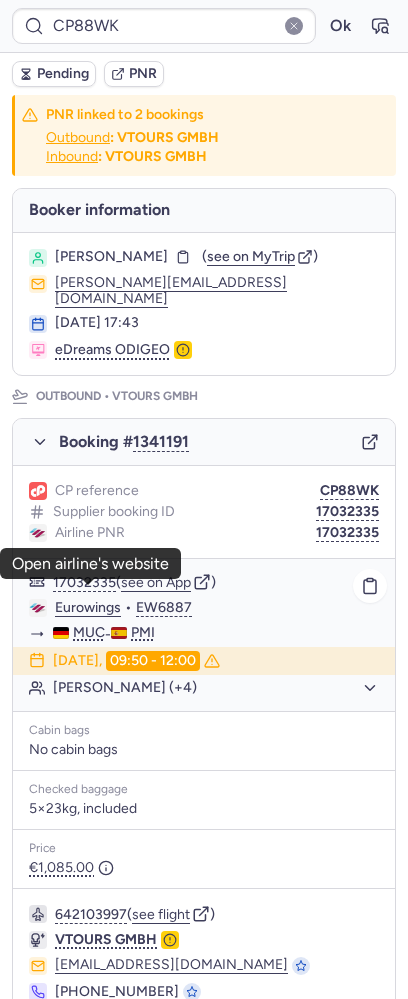 click on "Eurowings" 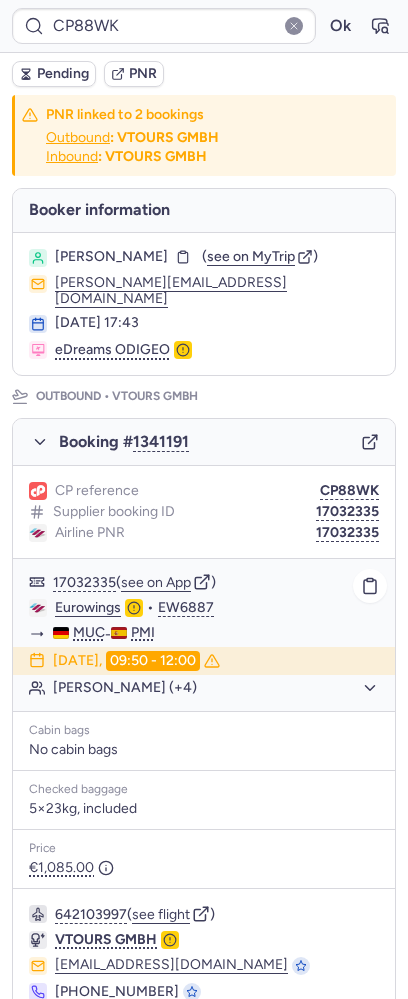 click on "Markus LORENZ" at bounding box center [111, 257] 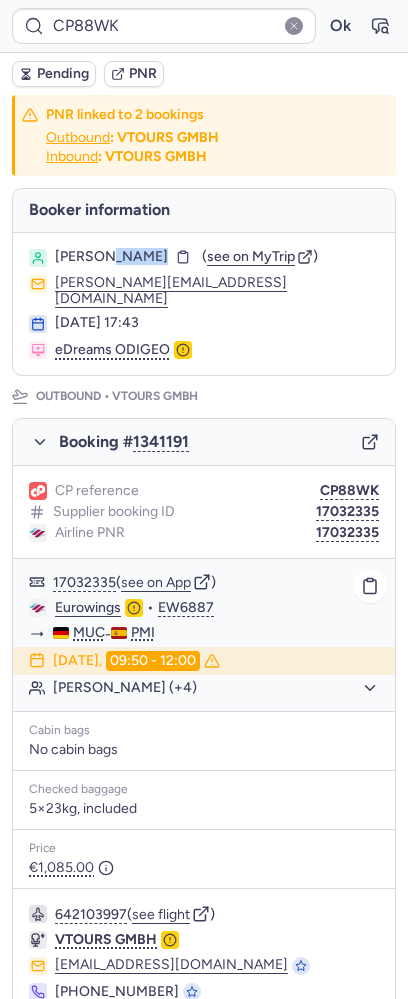 click on "Markus LORENZ" at bounding box center (111, 257) 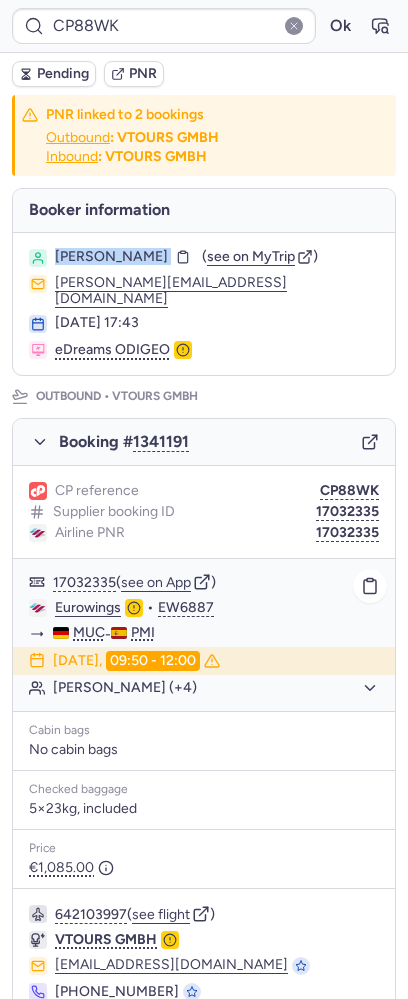 click on "Markus LORENZ" at bounding box center (111, 257) 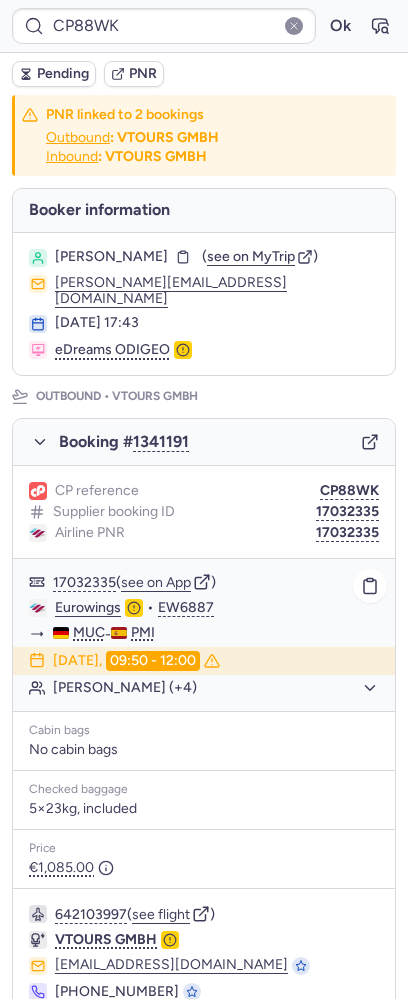click on "Markus LORENZ" at bounding box center (111, 257) 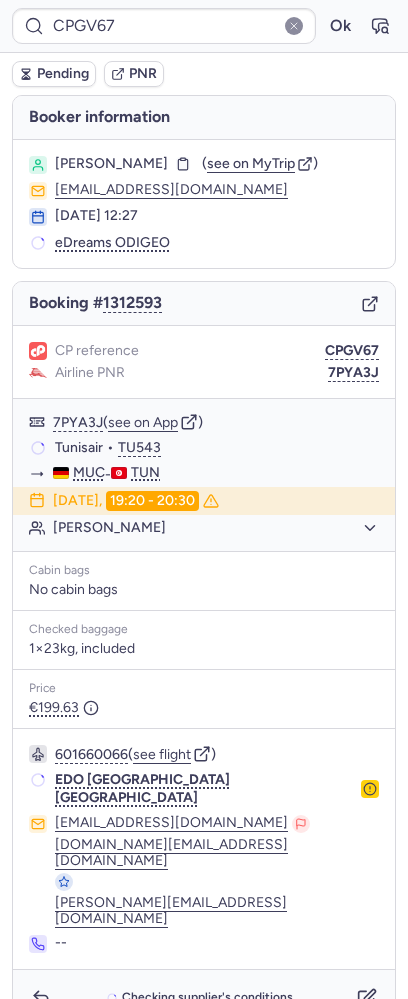 type on "CPKGFF" 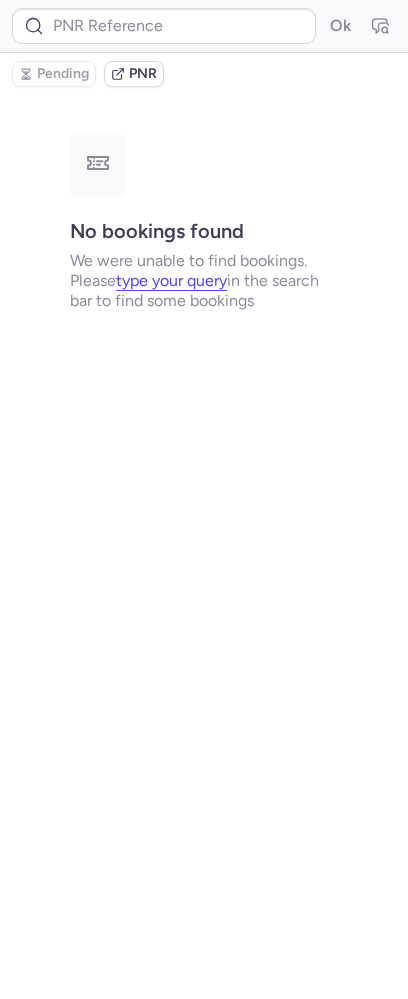 type on "CP88WK" 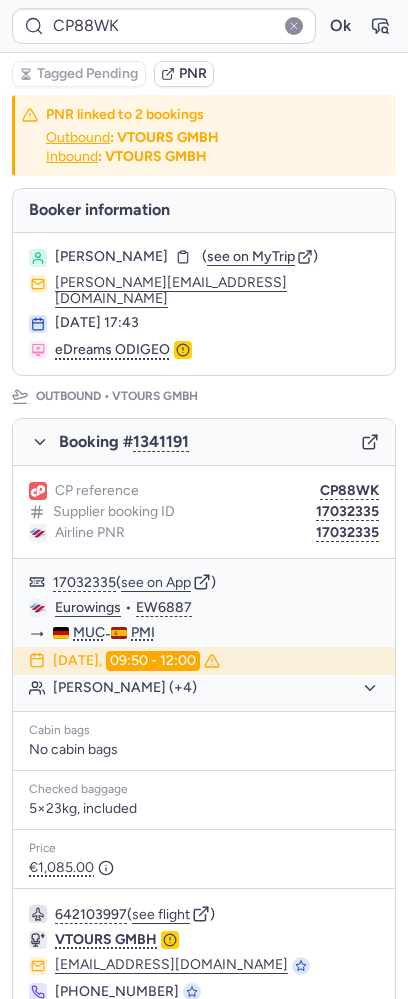 type on "CPVU2K" 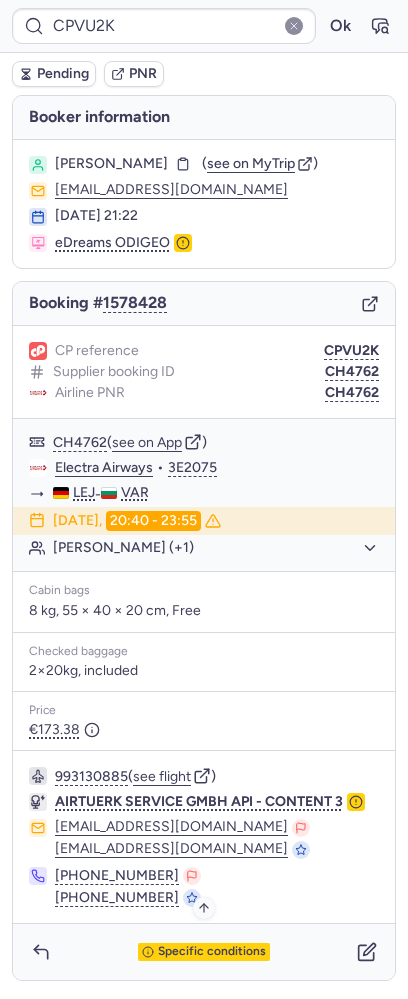 click on "Specific conditions" at bounding box center (212, 952) 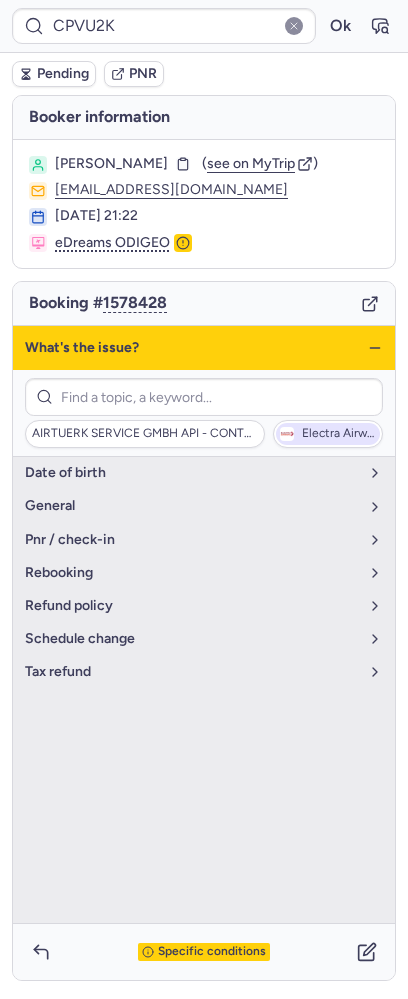 click 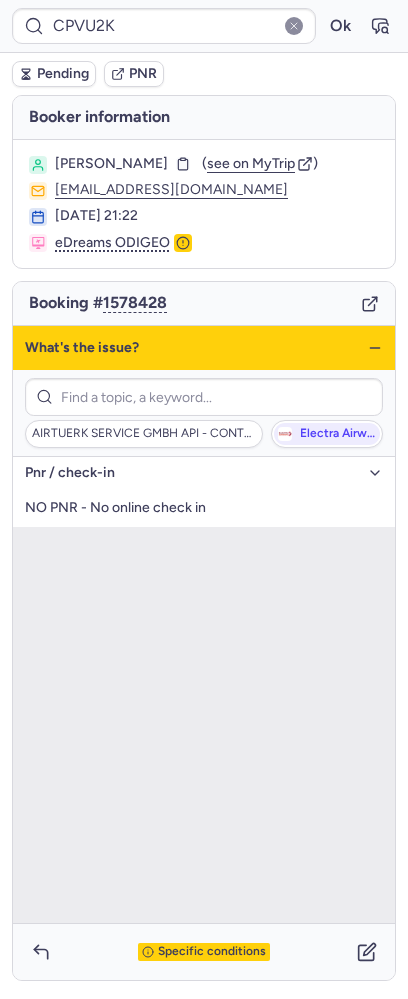 click 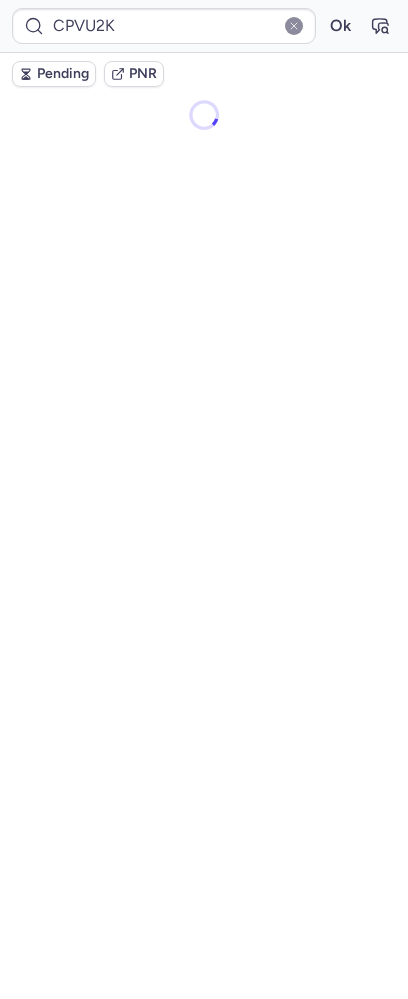scroll, scrollTop: 0, scrollLeft: 0, axis: both 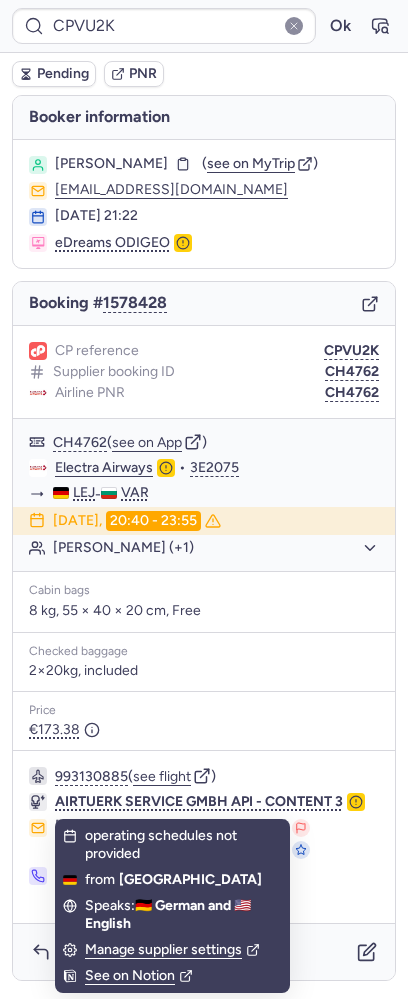 click on "Checked baggage 2×20kg, included" at bounding box center [204, 662] 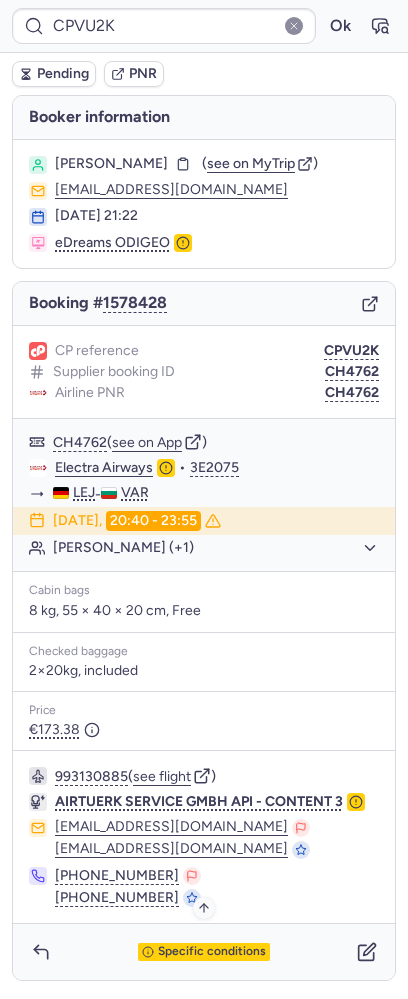 click on "Specific conditions" at bounding box center (204, 952) 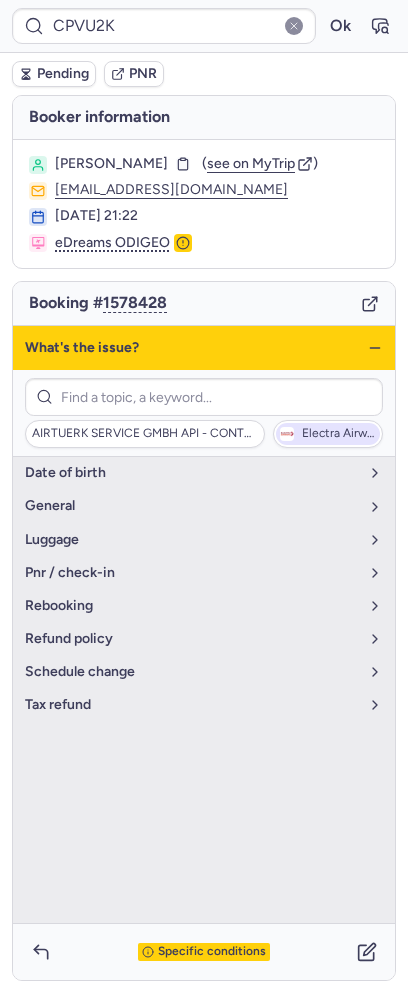 click on "Electra Airways" at bounding box center [339, 434] 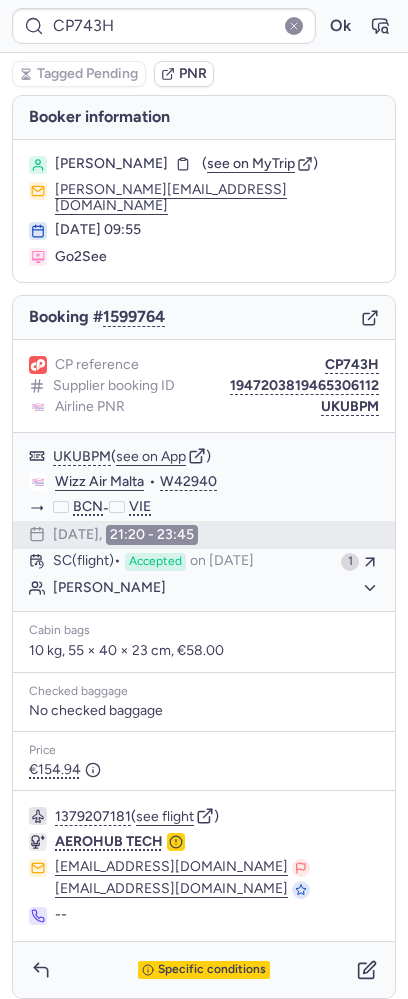 type on "CPVU2K" 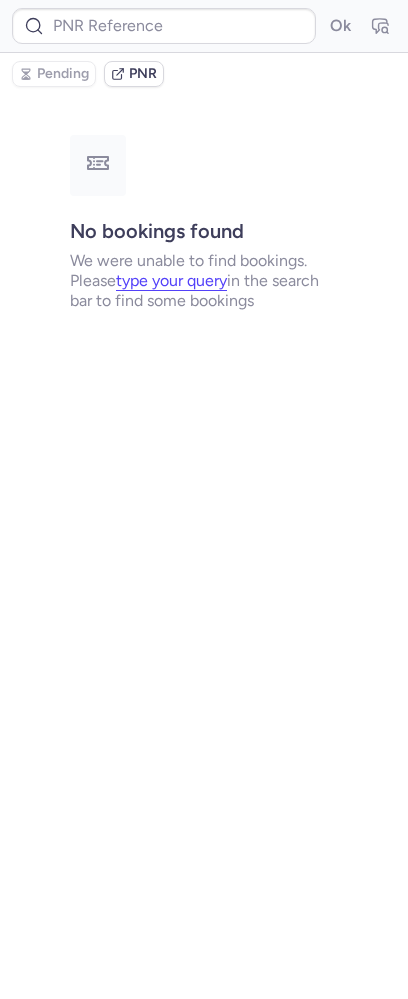 type on "CP743H" 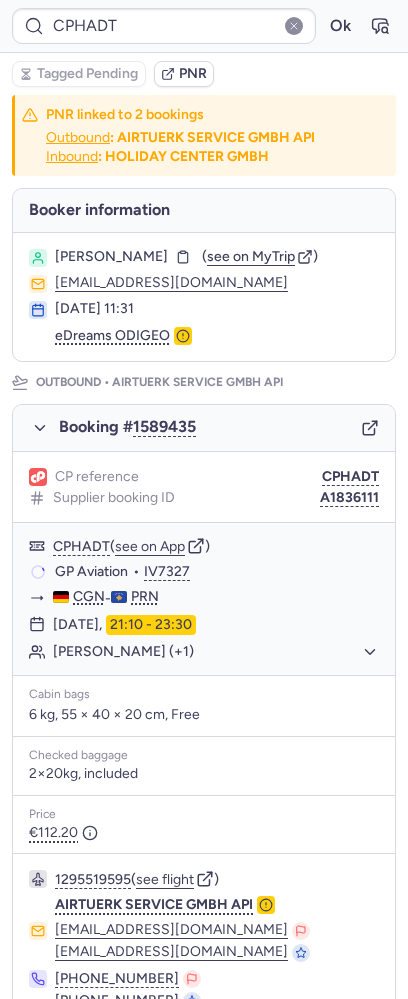 type on "CP23VI" 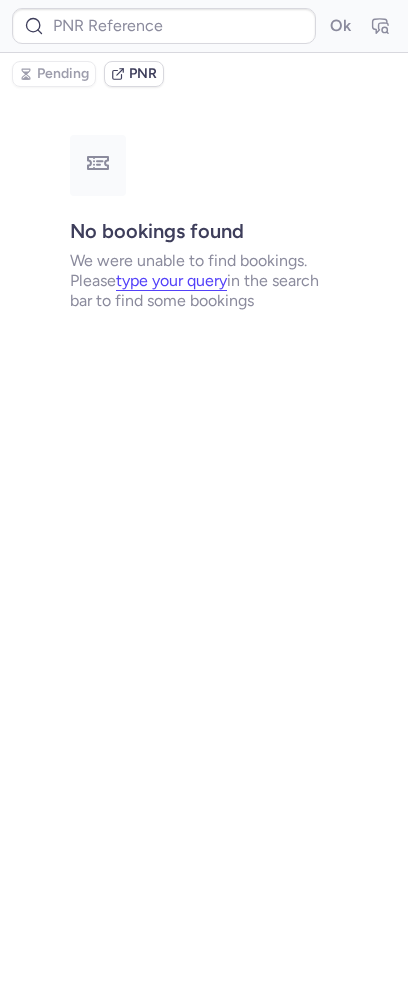 type on "CPHADT" 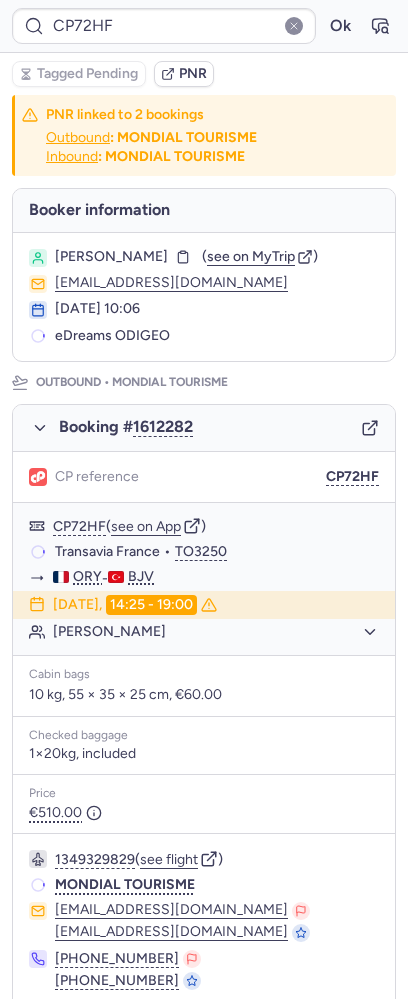 type on "CPXA6K" 